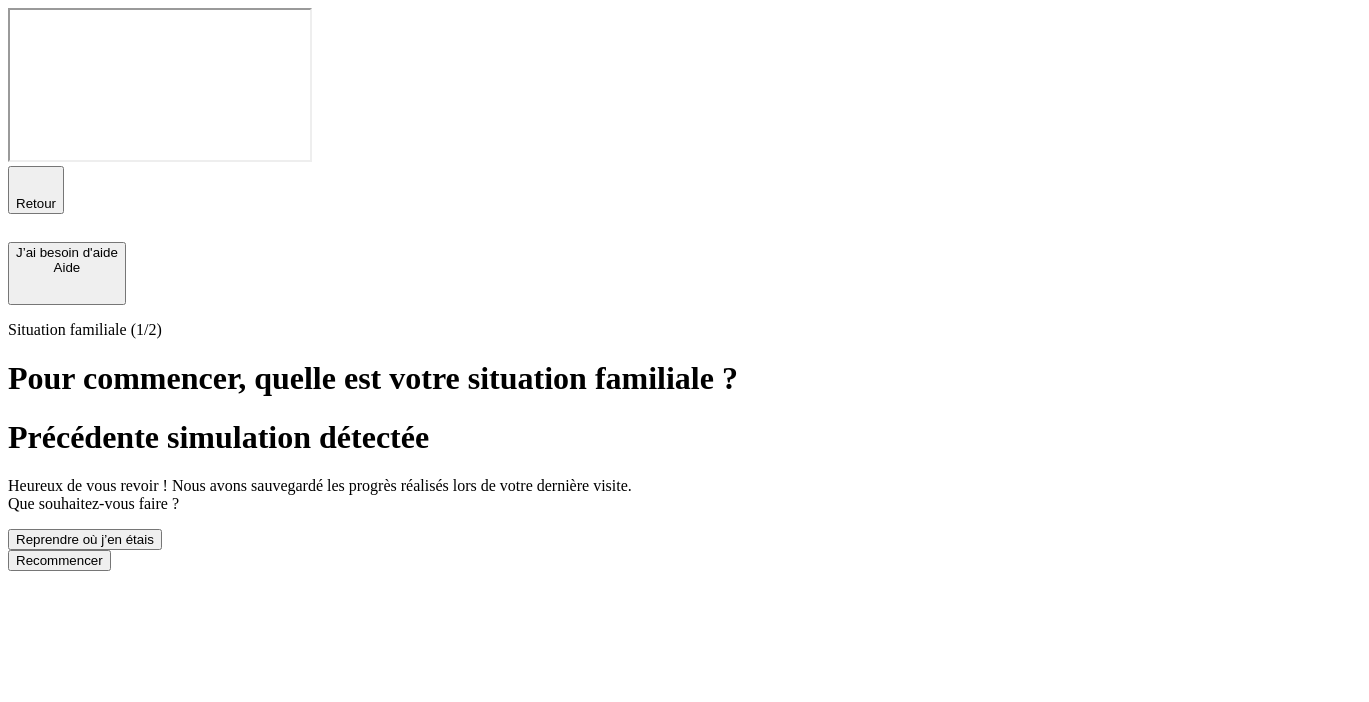 scroll, scrollTop: 0, scrollLeft: 0, axis: both 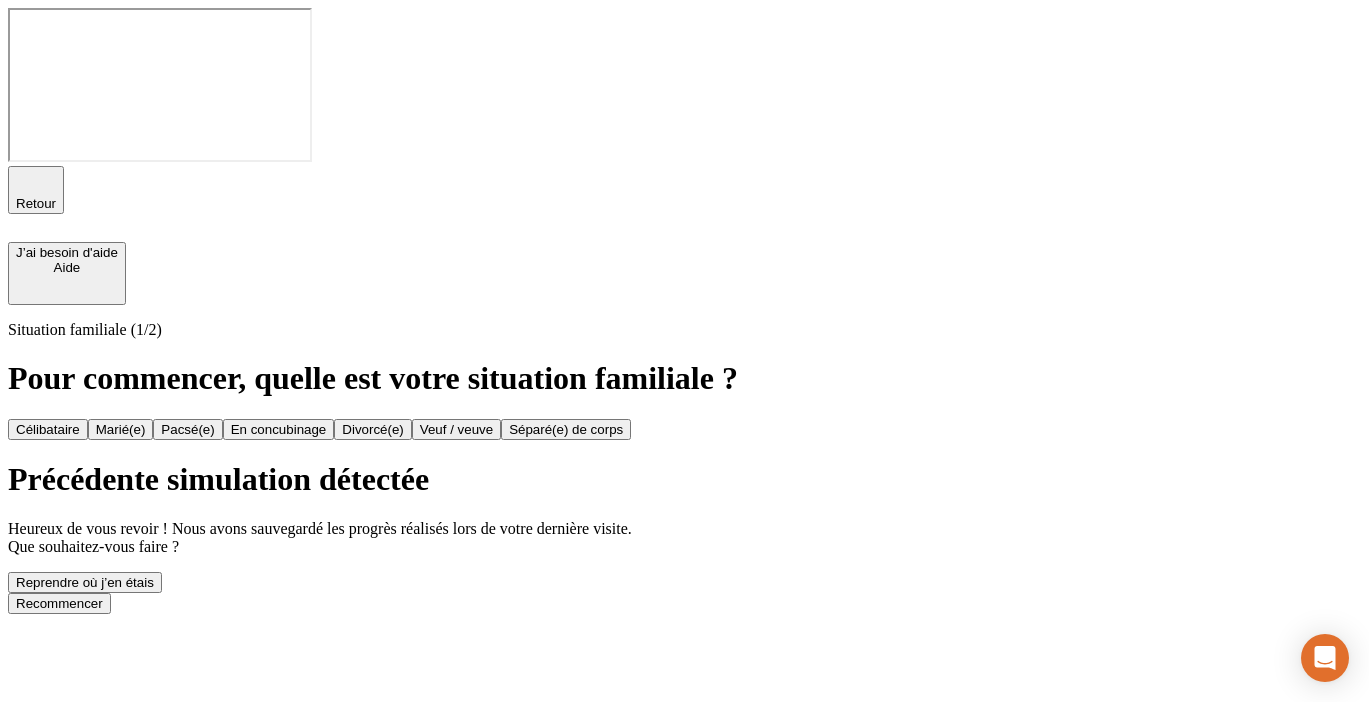 click on "Reprendre où j’en étais" at bounding box center (85, 582) 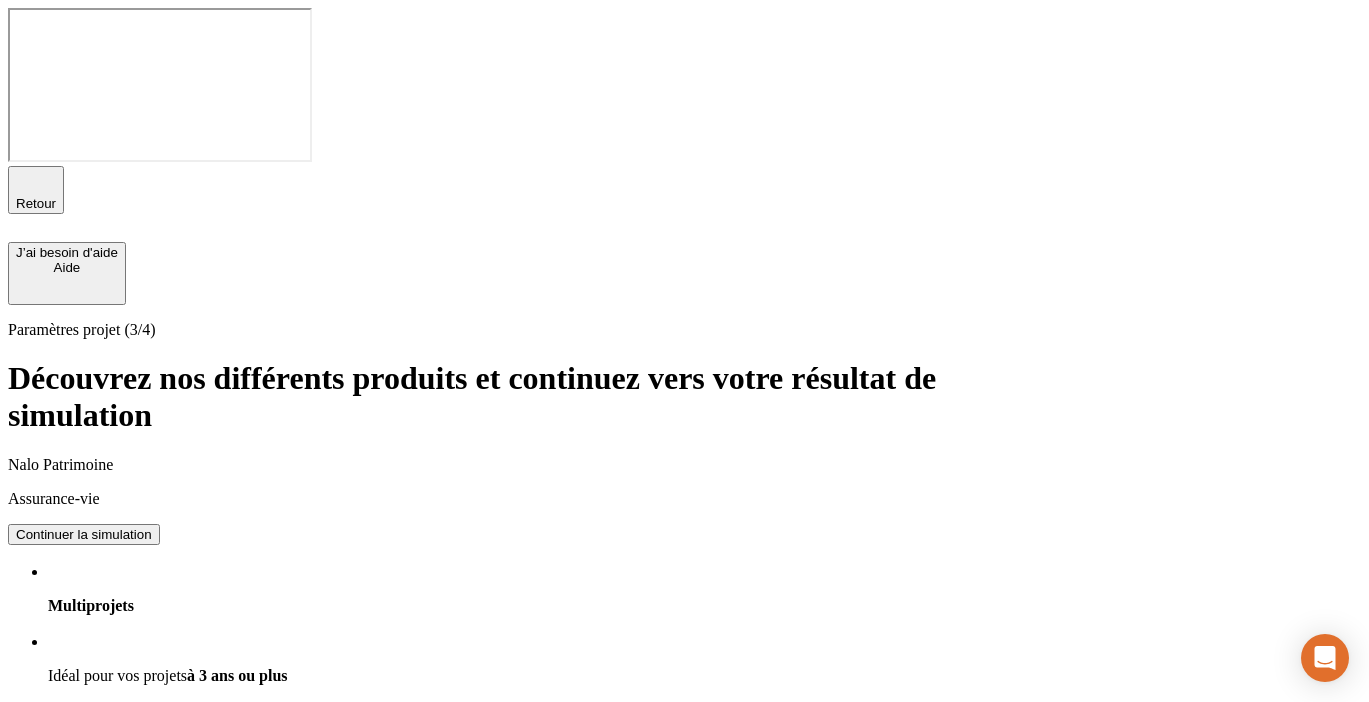 click on "Continuer la simulation" at bounding box center [84, 958] 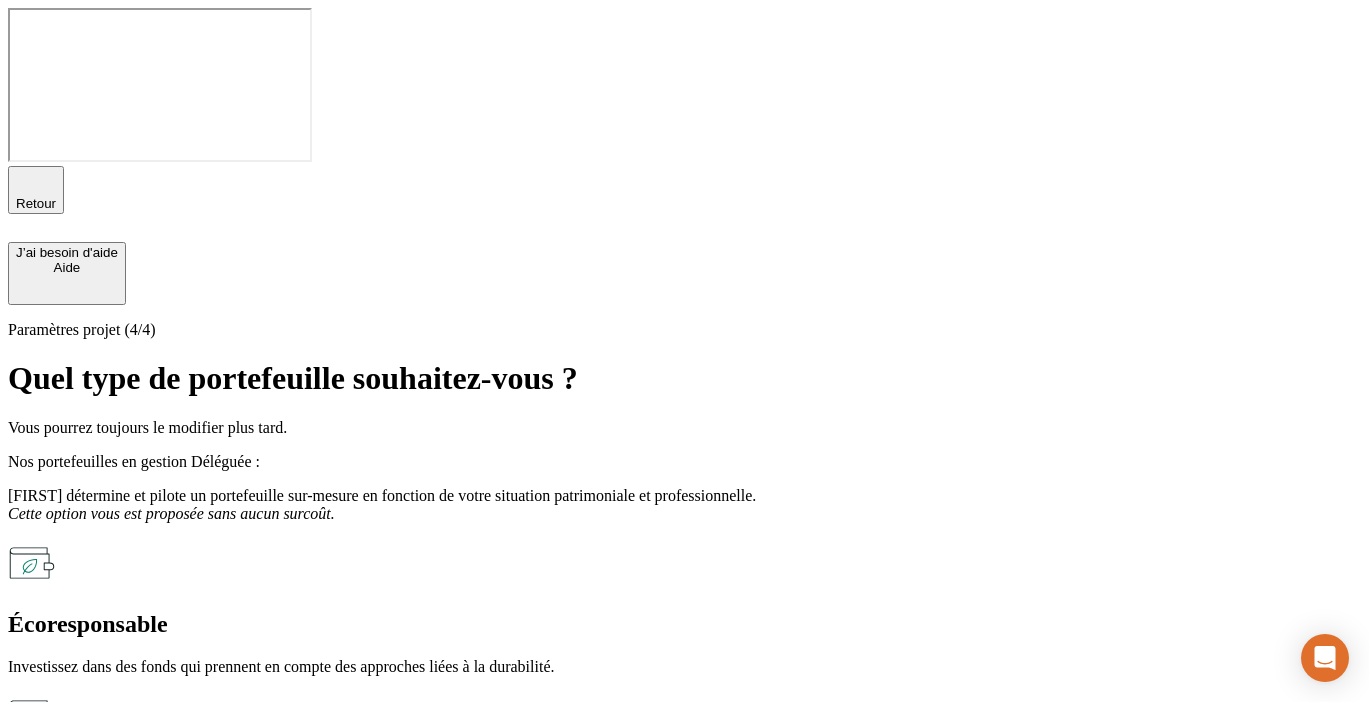 click on "Nos portefeuilles en gestion Horizon - Réglementaire" at bounding box center [684, 868] 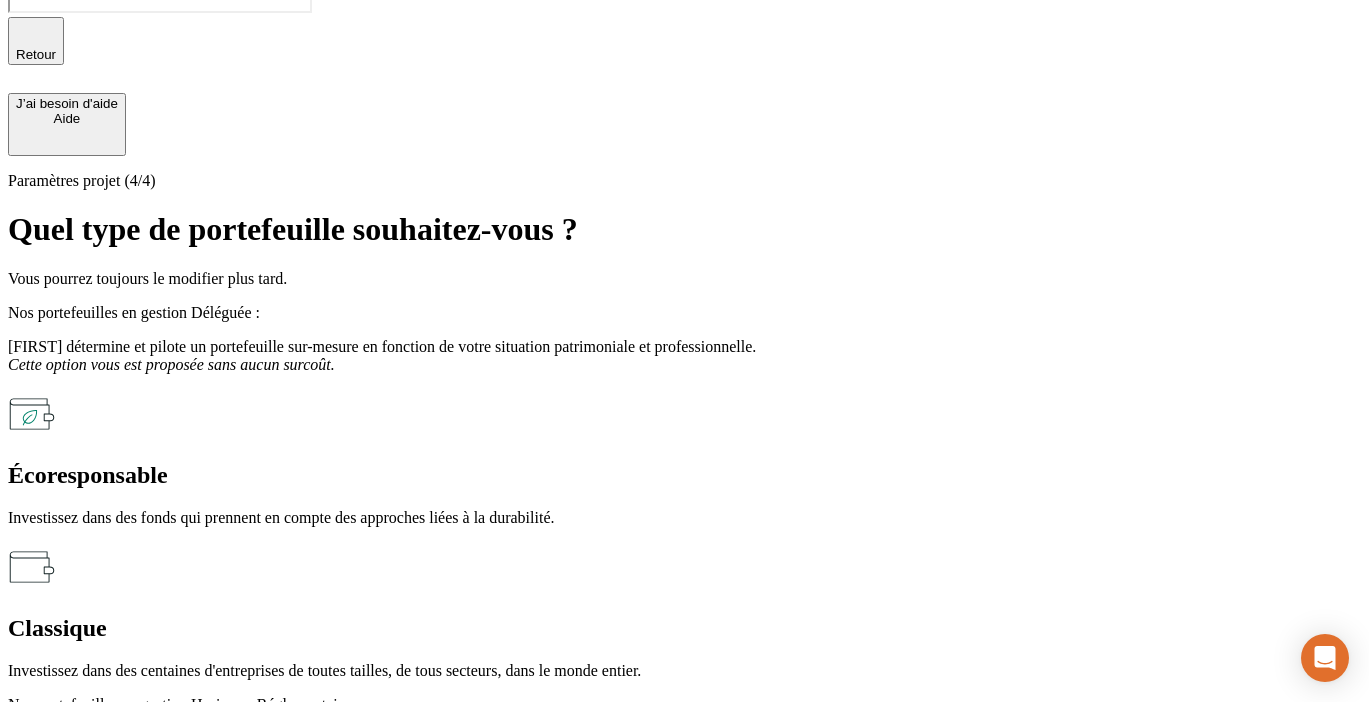 scroll, scrollTop: 164, scrollLeft: 0, axis: vertical 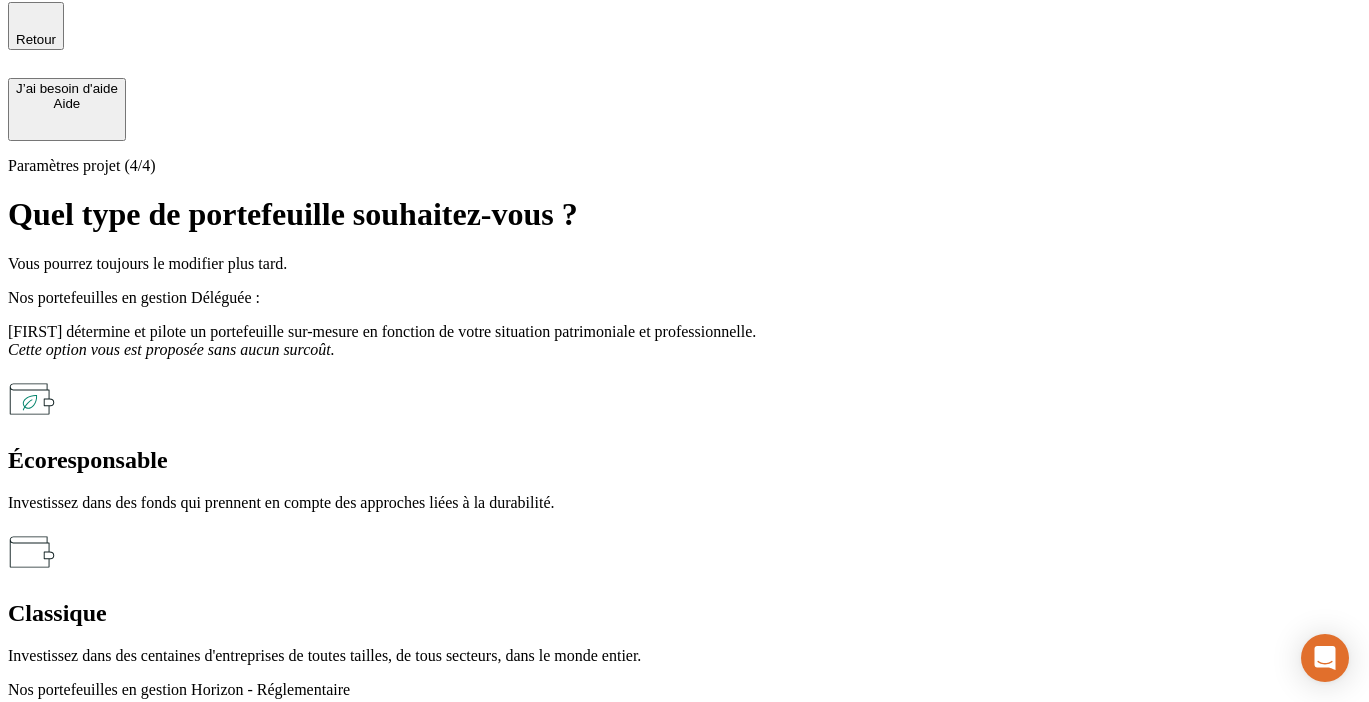 click on "Nos portefeuilles en gestion Horizon - Réglementaire" at bounding box center [179, 689] 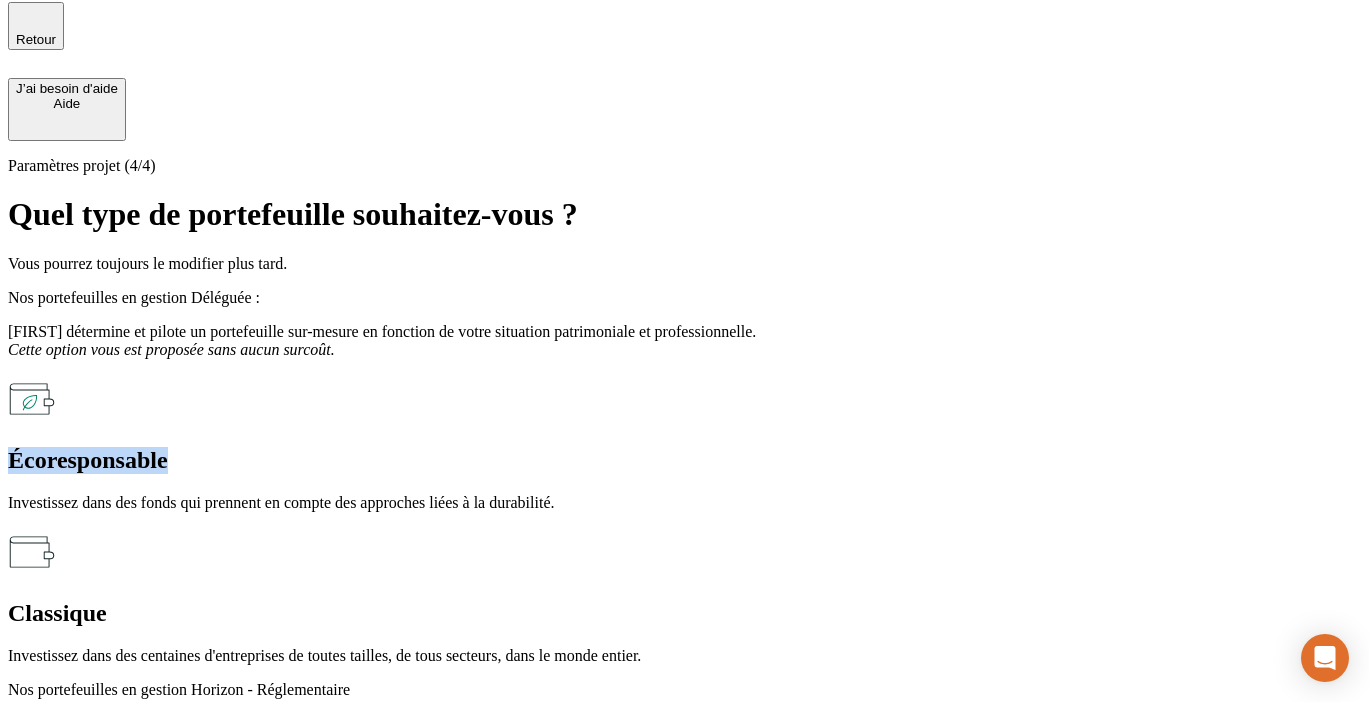 click on "Écoresponsable Investissez dans des fonds qui prennent en compte des approches liées à la durabilité." at bounding box center [684, 443] 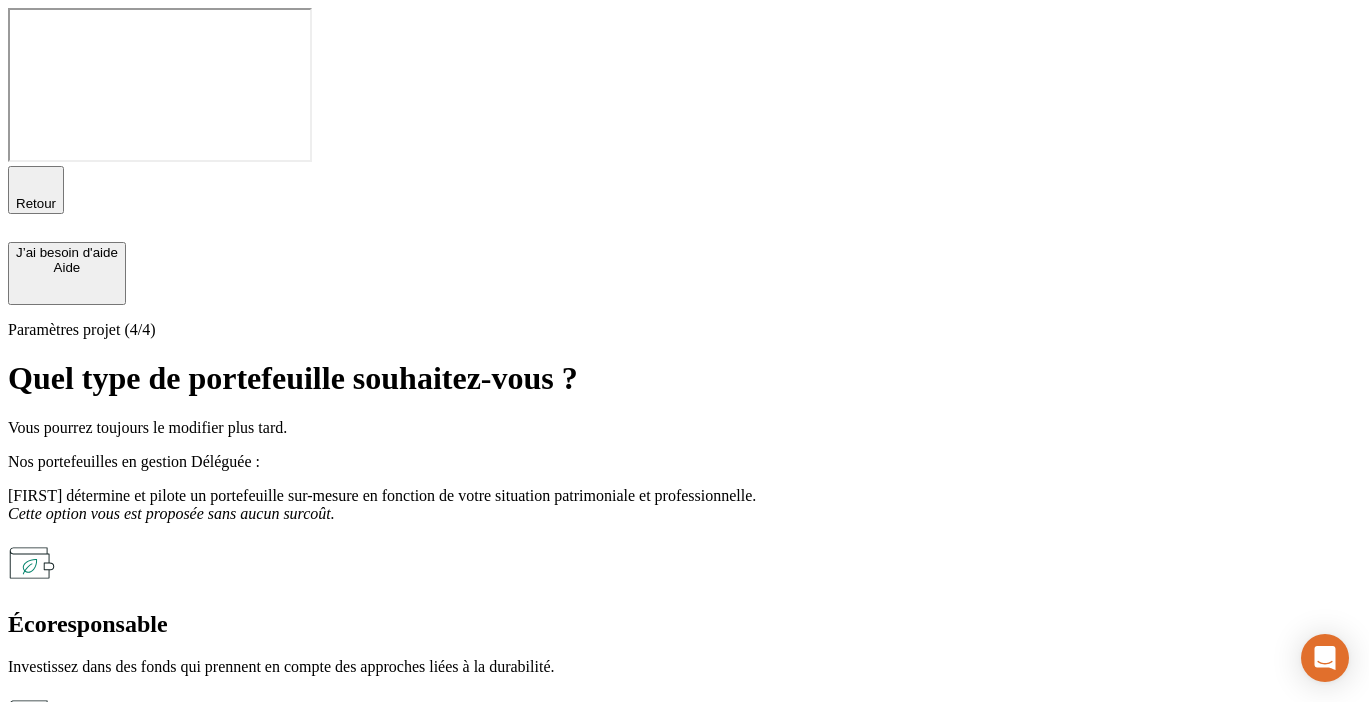 click on "Simuler mon projet" at bounding box center [684, 901] 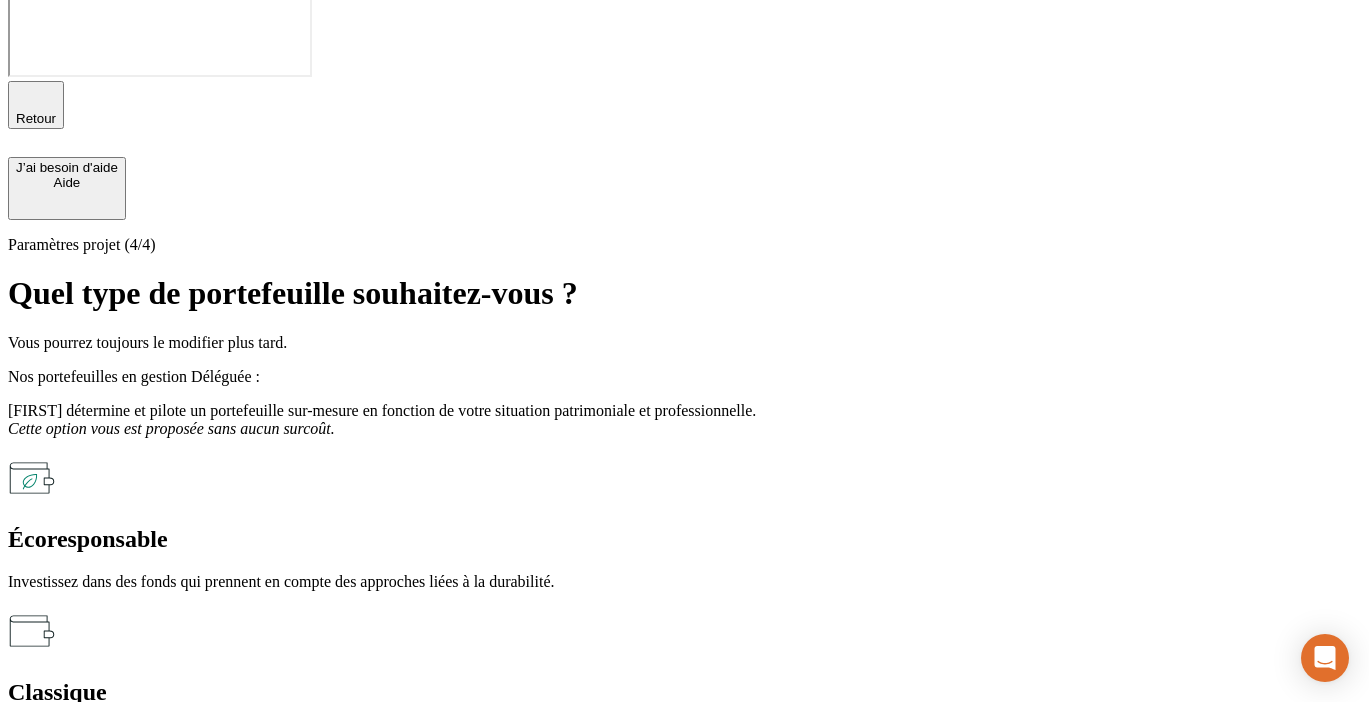 scroll, scrollTop: 164, scrollLeft: 0, axis: vertical 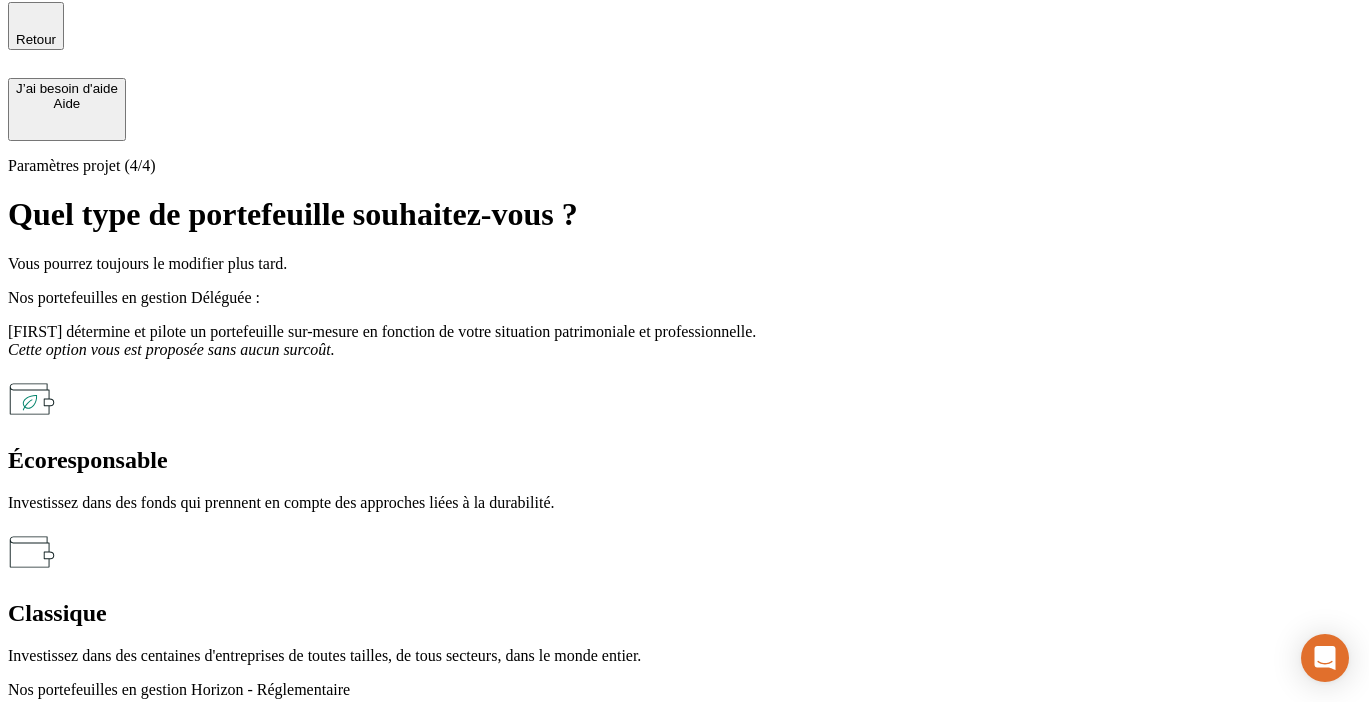 click on "Nos portefeuilles en gestion Horizon - Réglementaire" at bounding box center (684, 704) 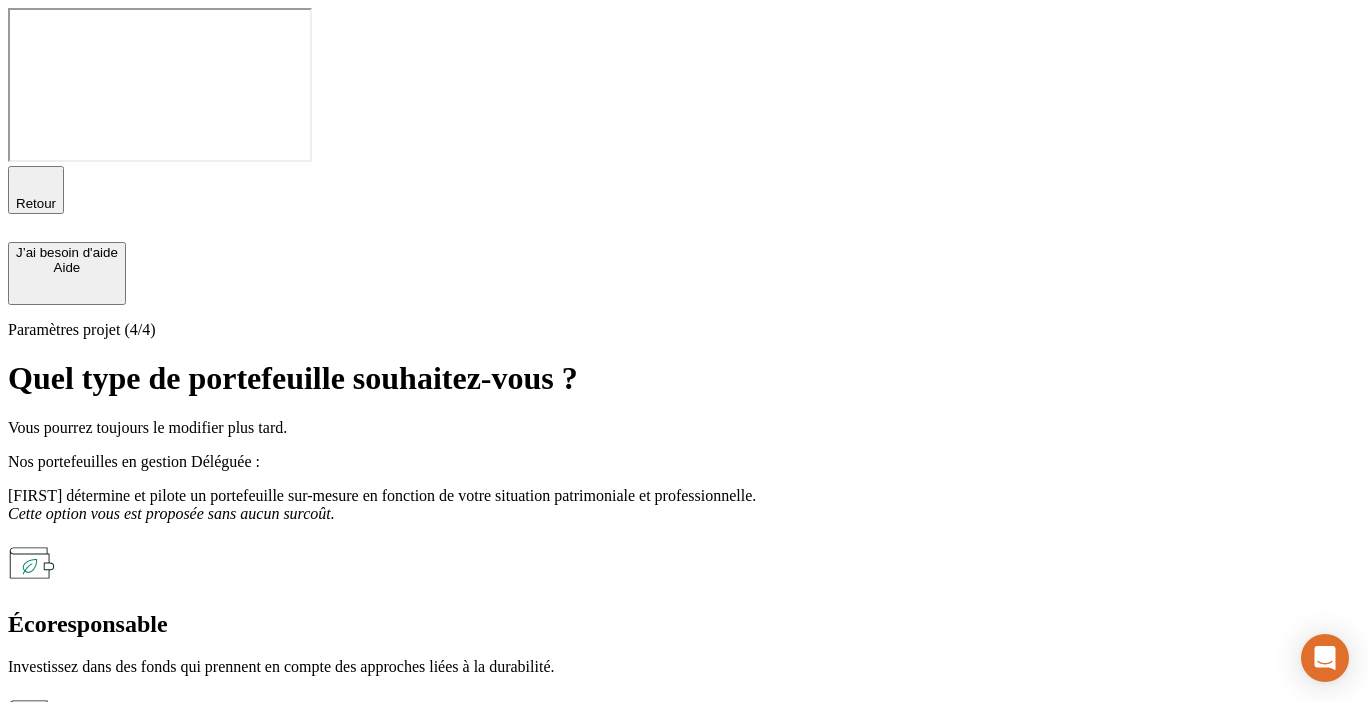 click on "Nos portefeuilles en gestion Horizon - Réglementaire" at bounding box center [684, 868] 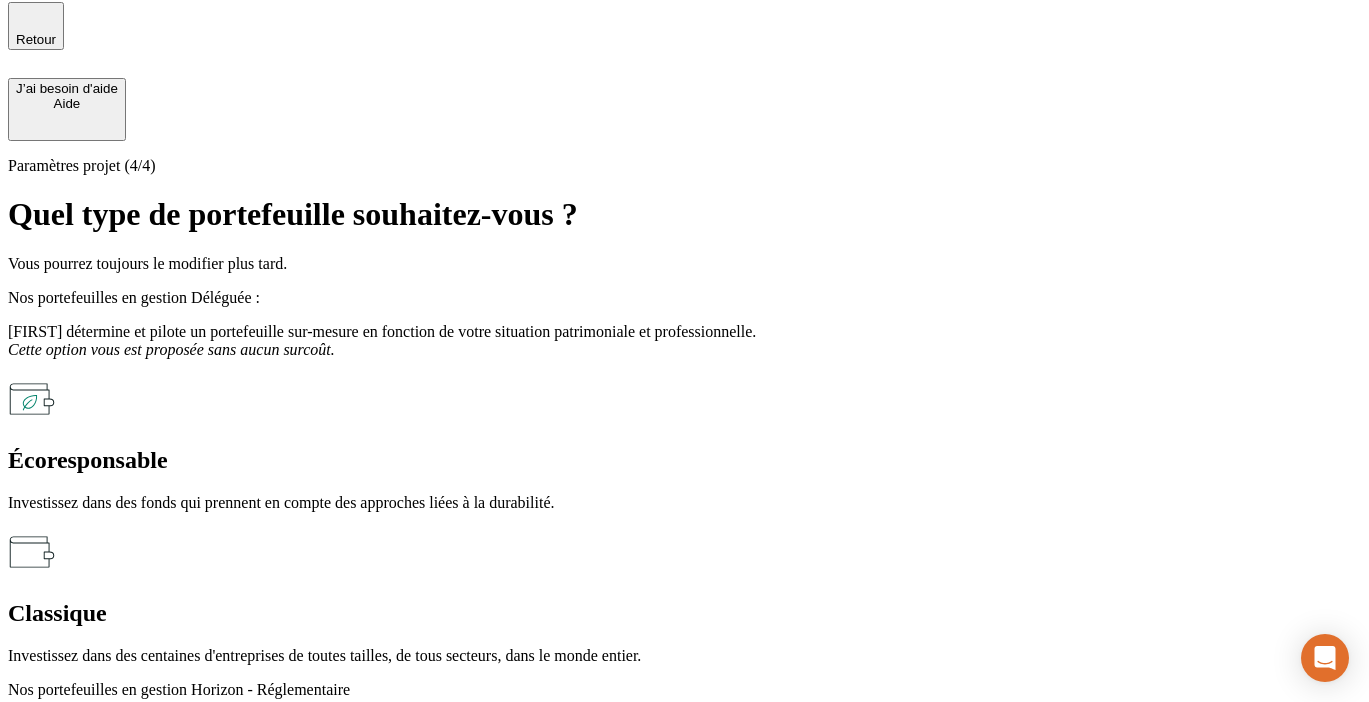 scroll, scrollTop: 149, scrollLeft: 0, axis: vertical 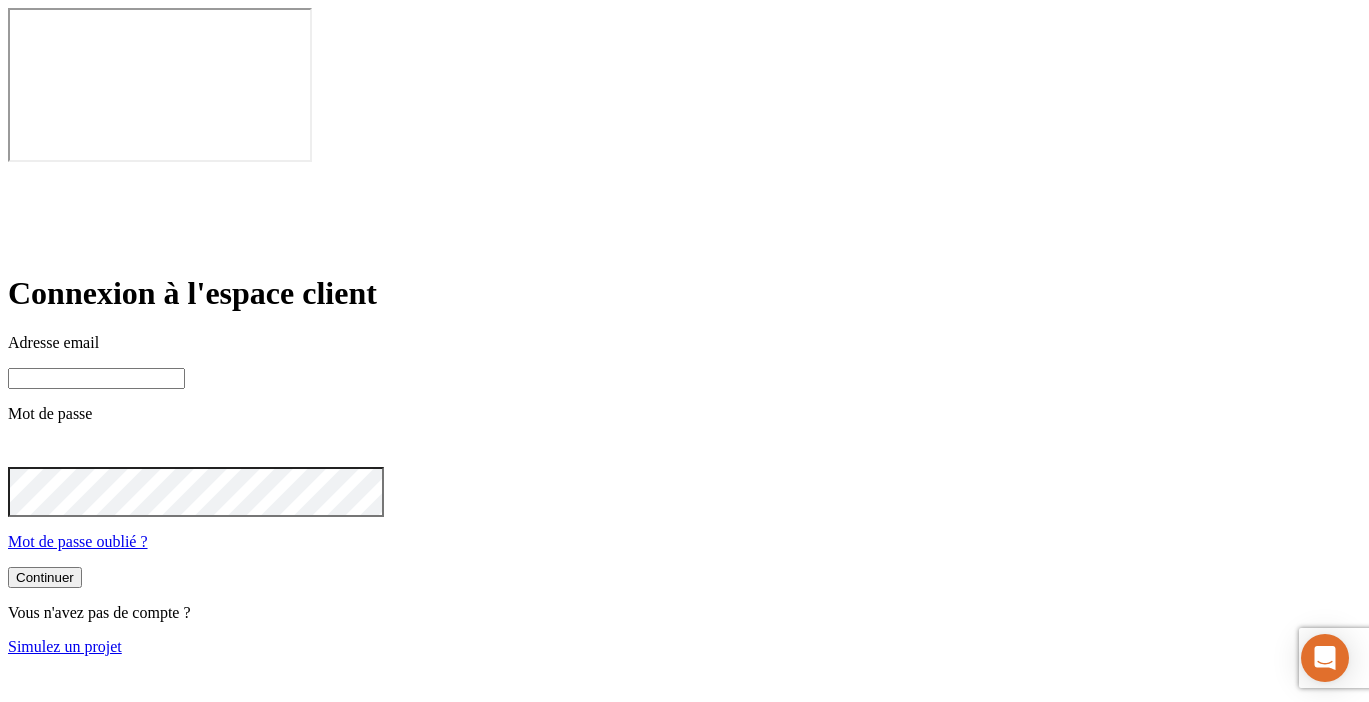 click at bounding box center [96, 378] 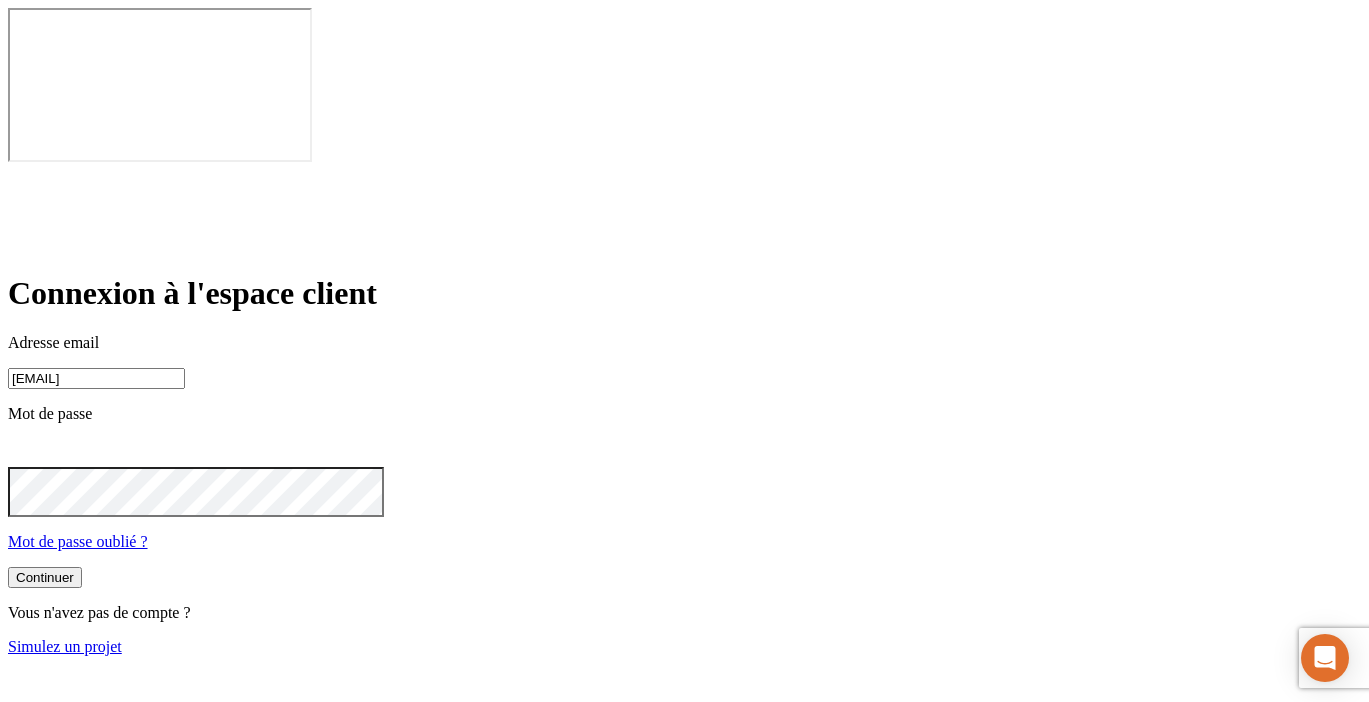 type on "[EMAIL]" 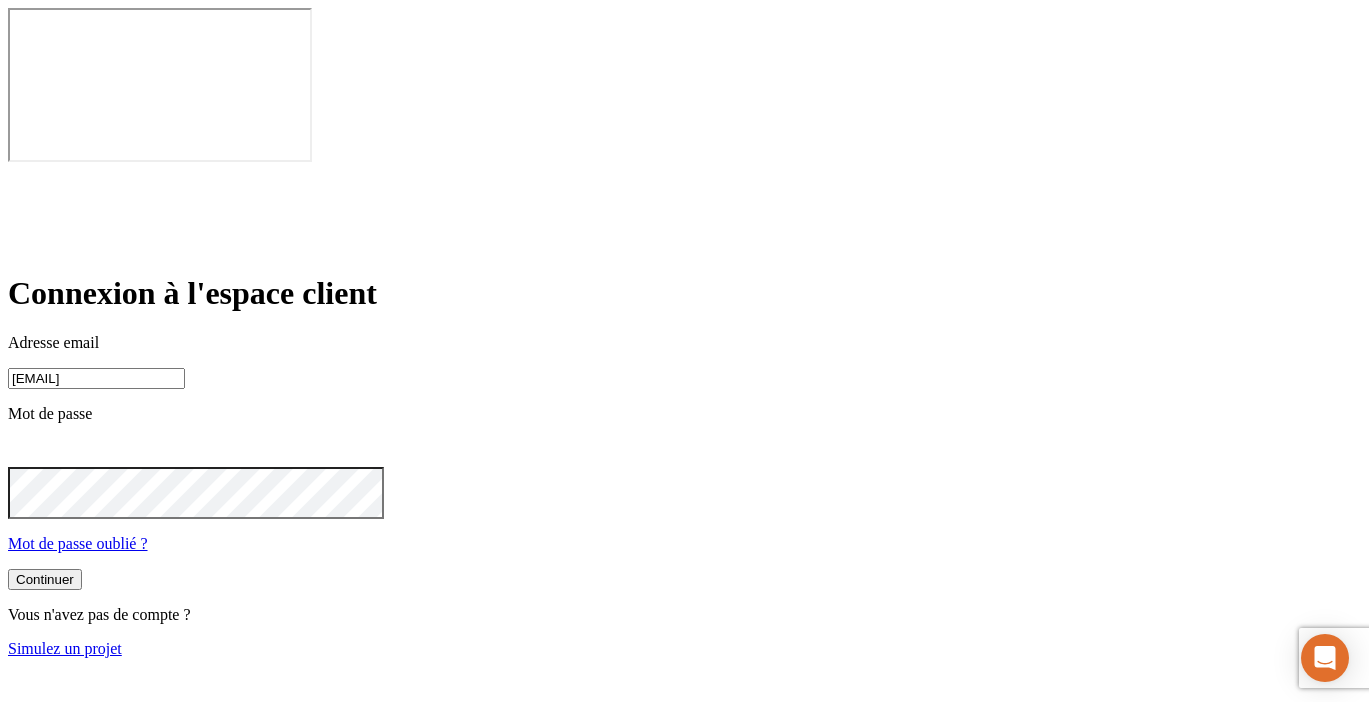 click on "Continuer" at bounding box center (45, 579) 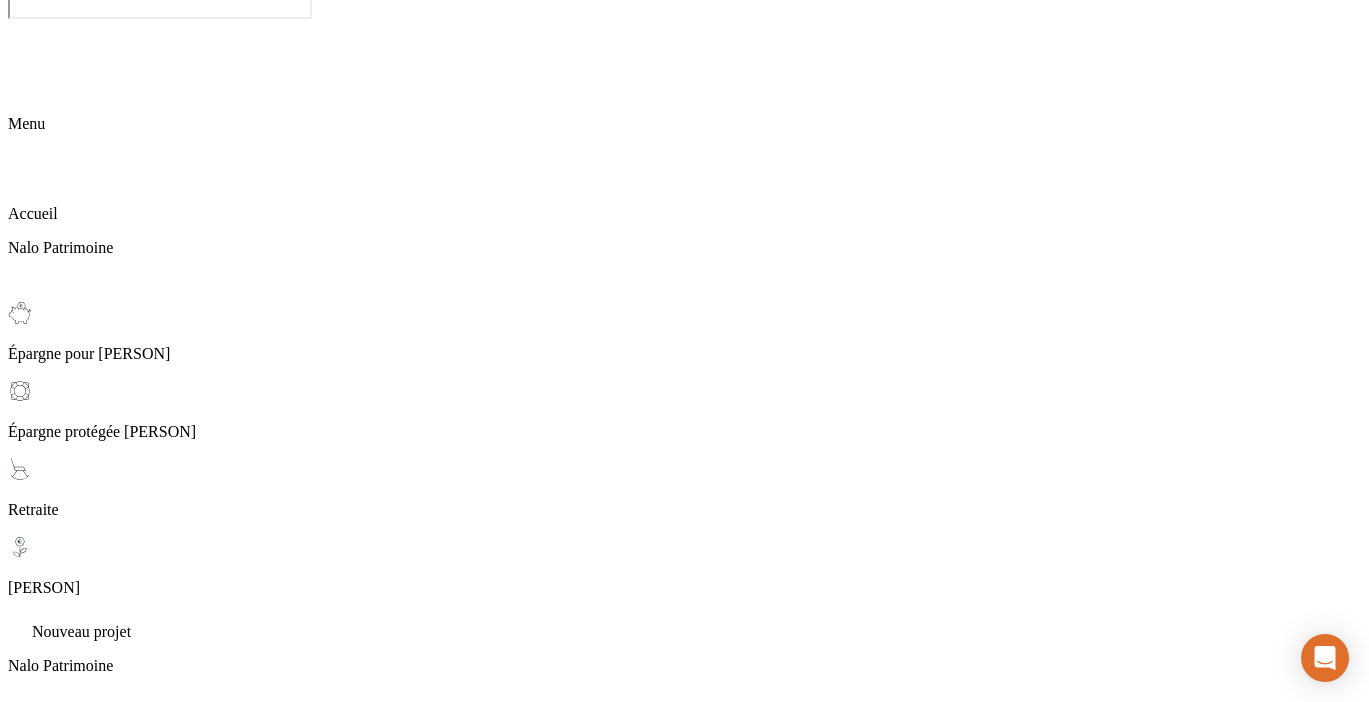 scroll, scrollTop: 149, scrollLeft: 0, axis: vertical 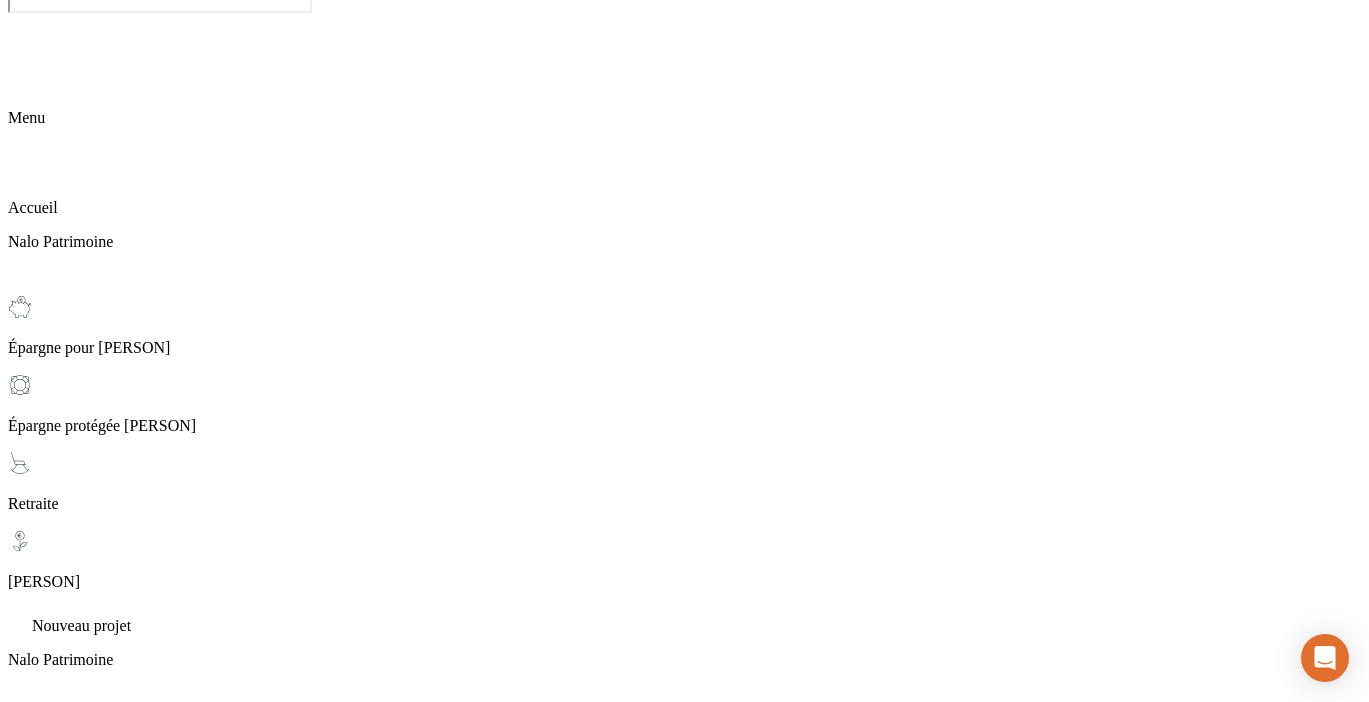click on "Épargne protégée [PERSON]" at bounding box center [684, 2389] 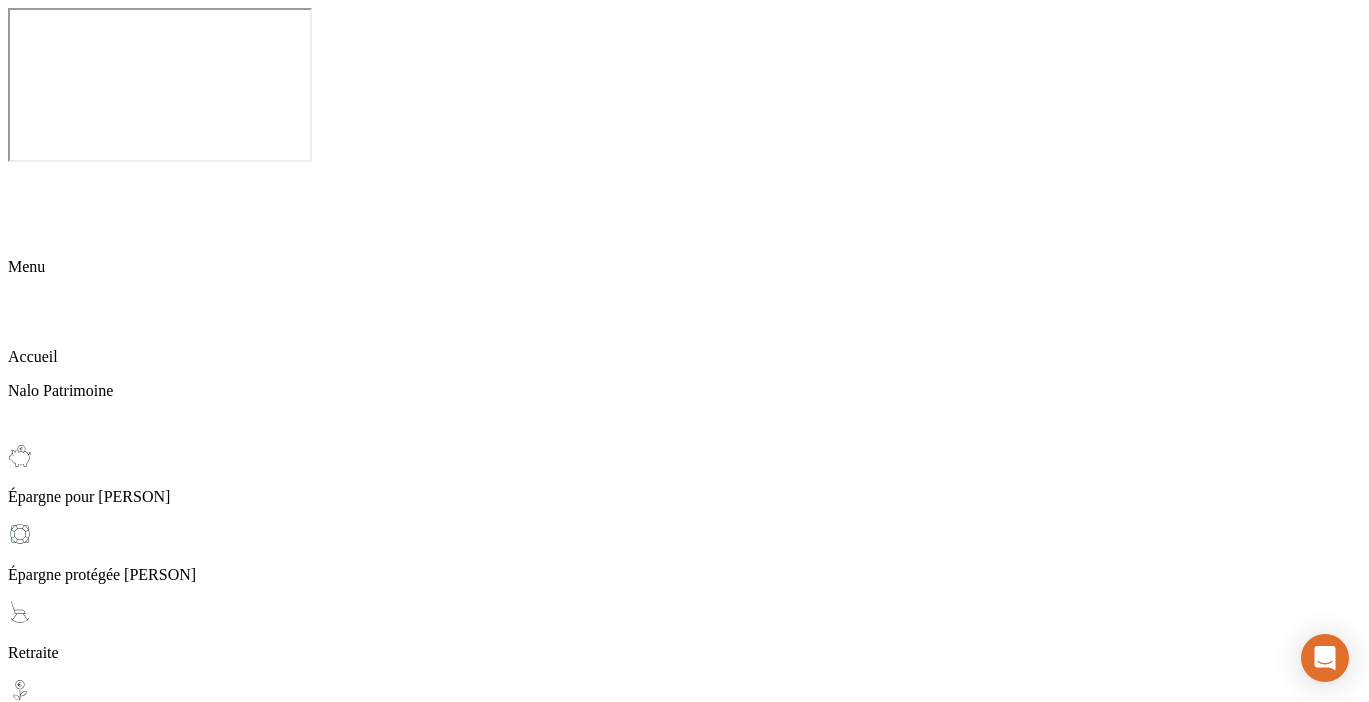 click on "Paramètres" at bounding box center [704, 1637] 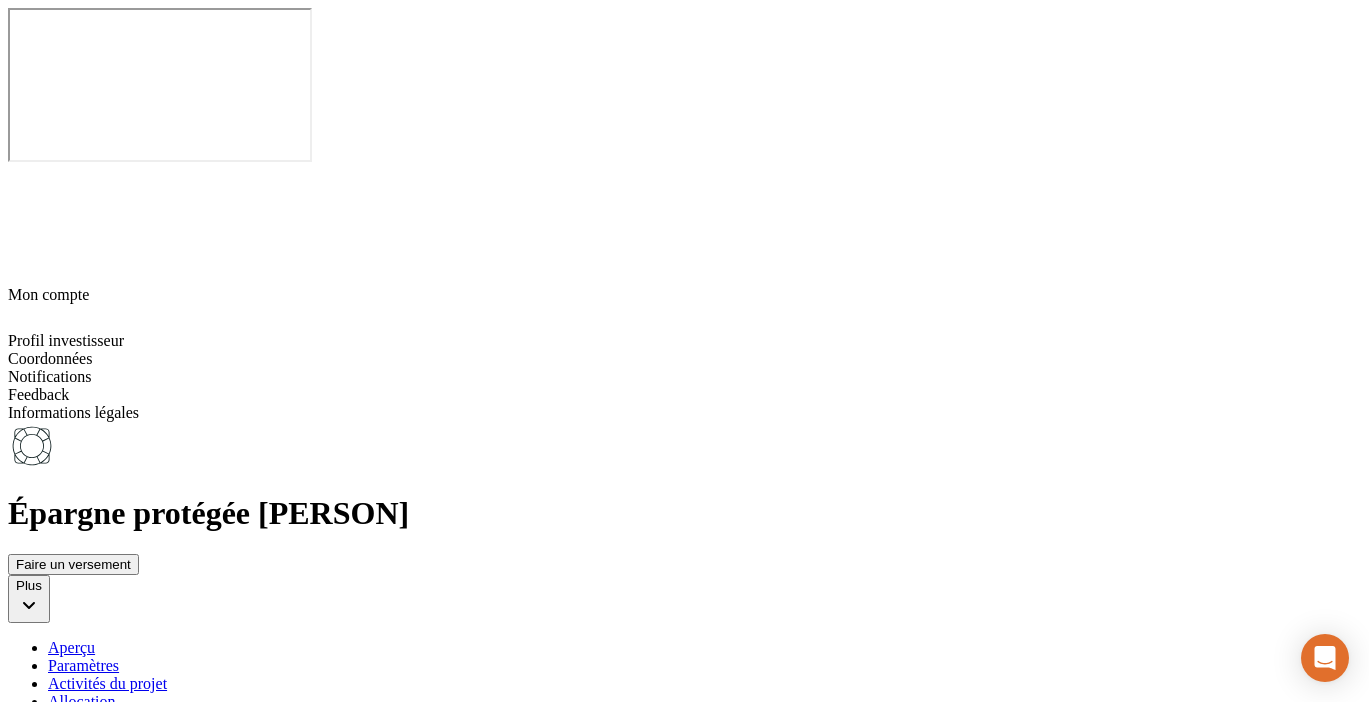 click on "Profil investisseur" at bounding box center [66, 1389] 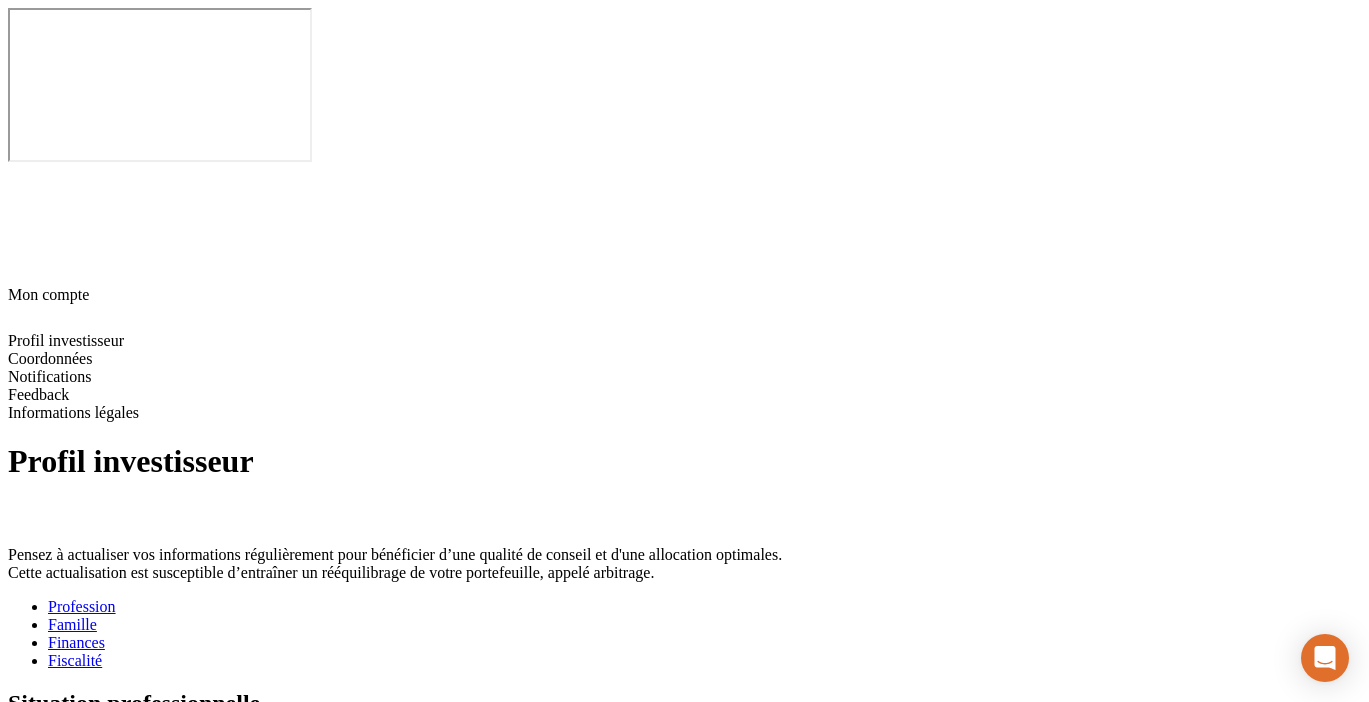 click on "Coordonnées" at bounding box center [50, 1235] 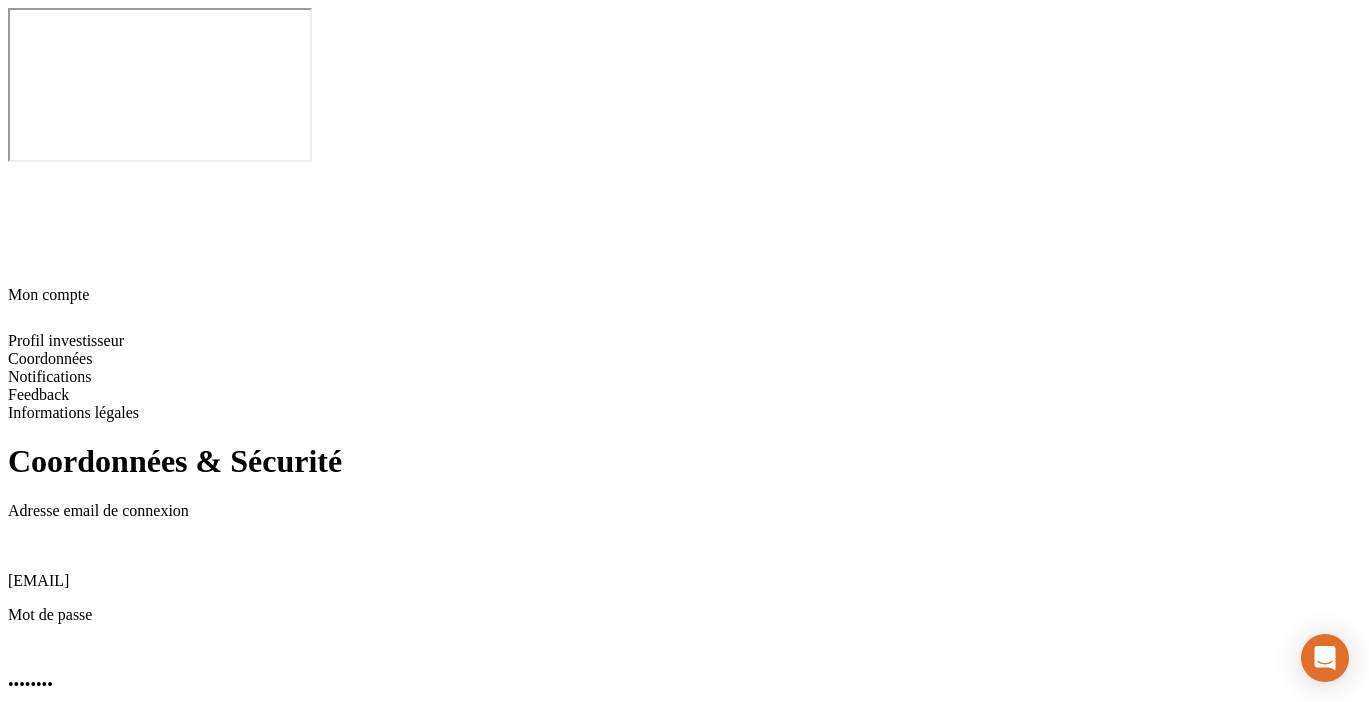 click 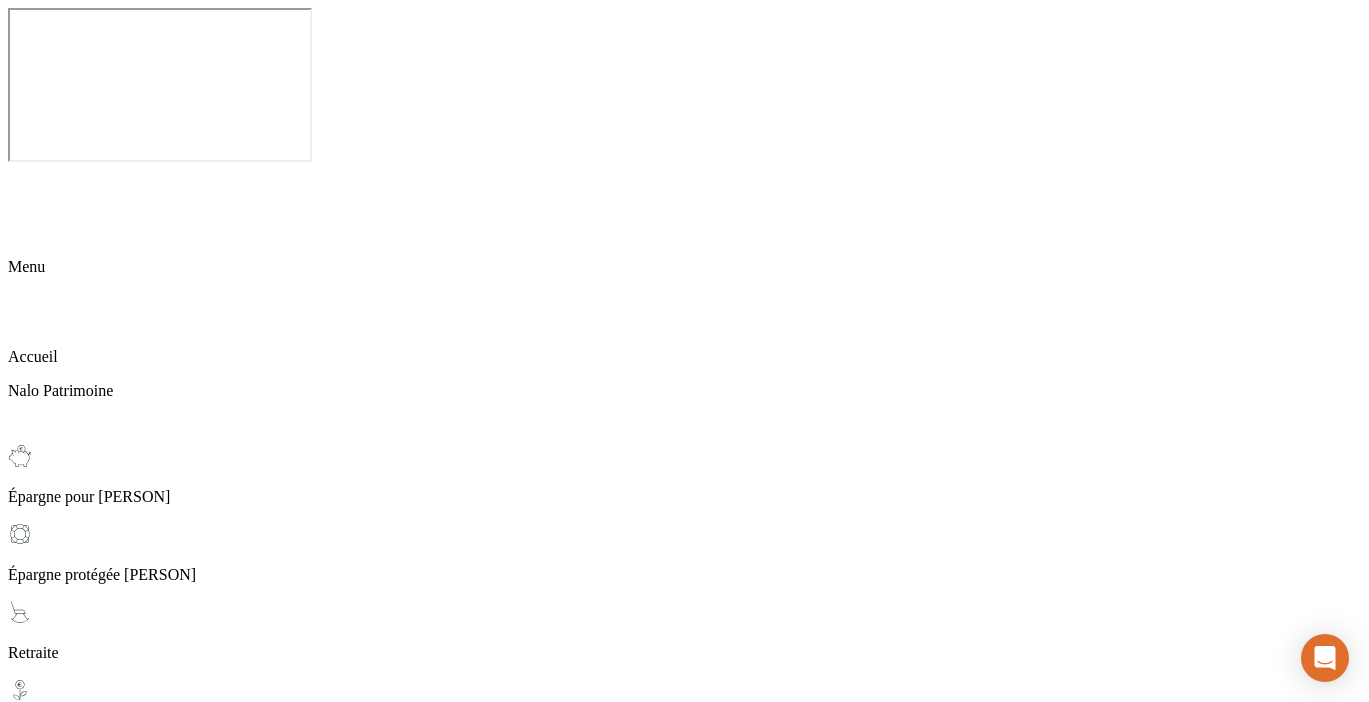 click on "Contrat" at bounding box center [684, 5101] 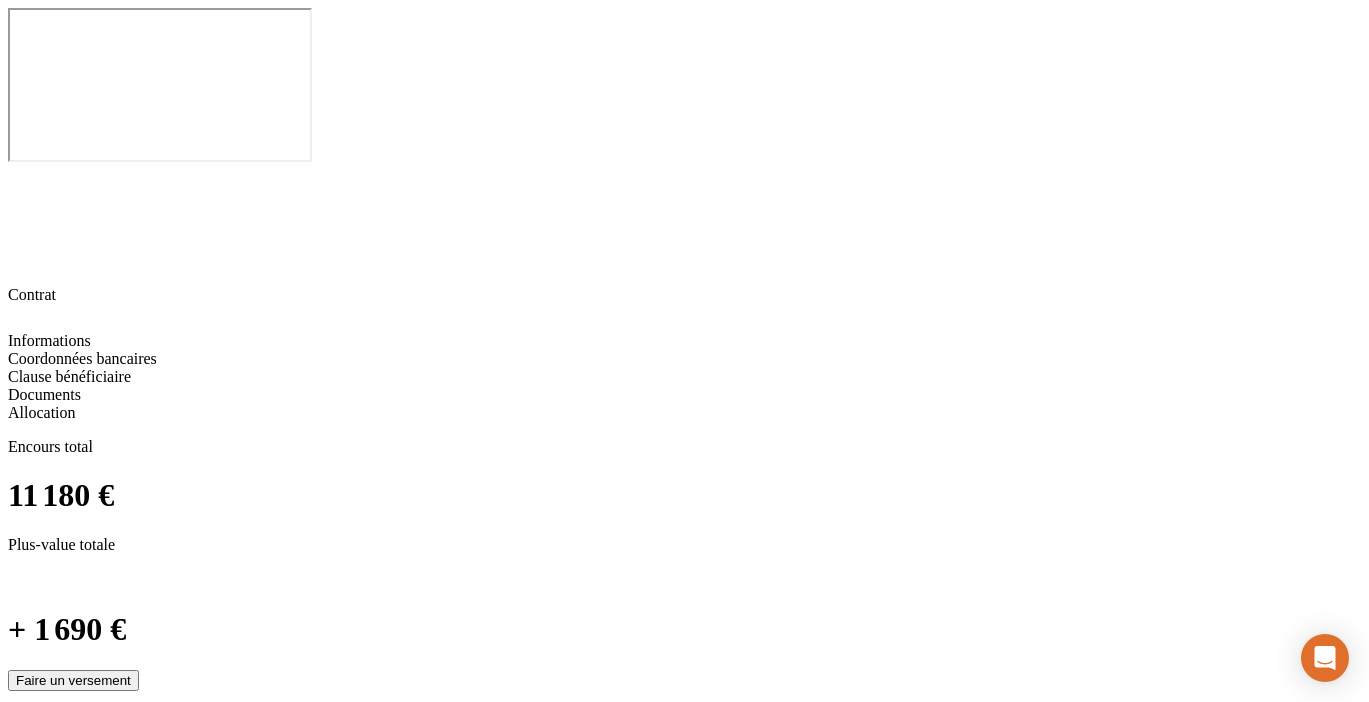 click on "Informations" at bounding box center (49, 3138) 